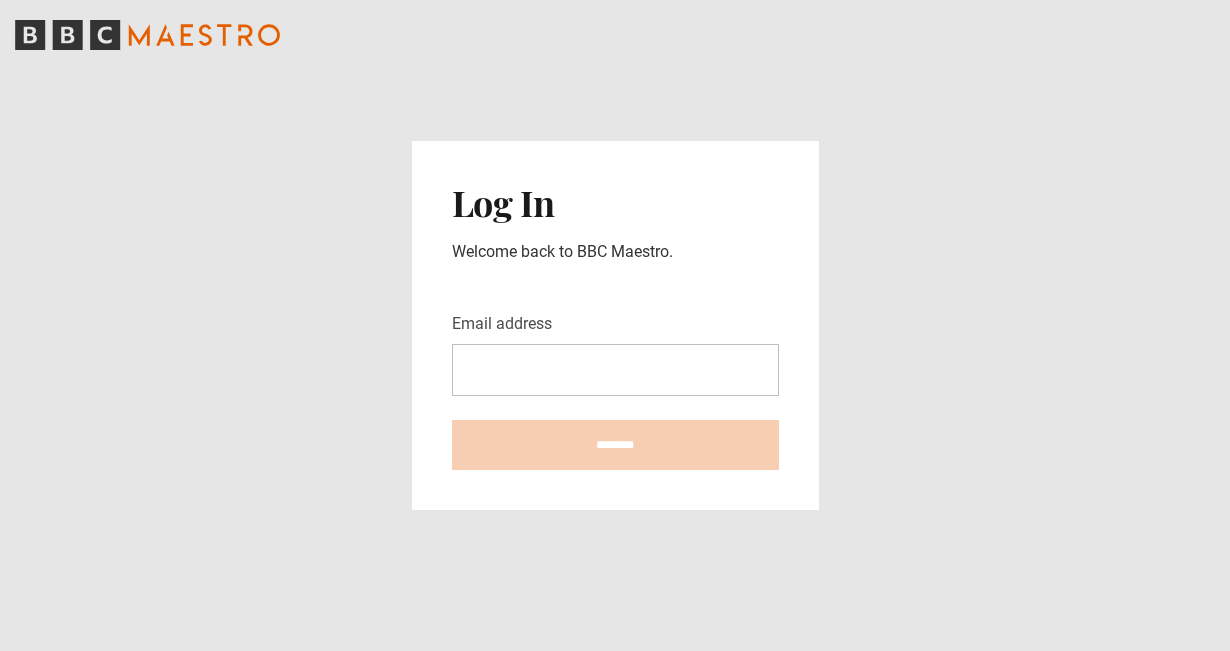 scroll, scrollTop: 0, scrollLeft: 0, axis: both 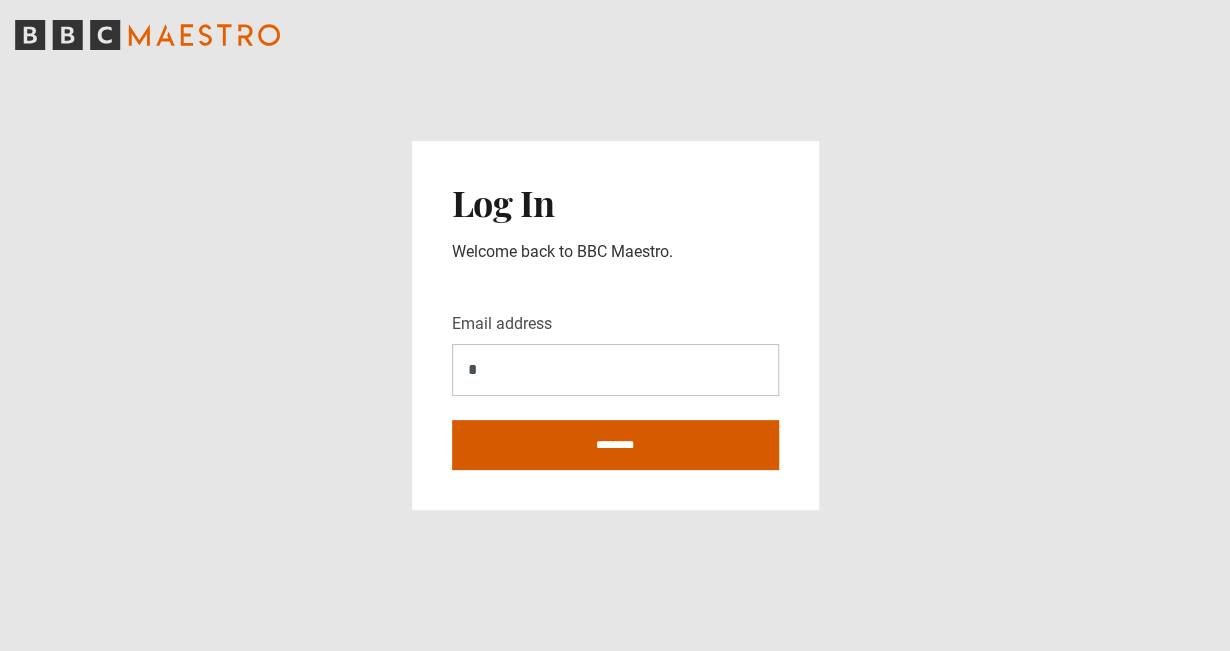 type on "**********" 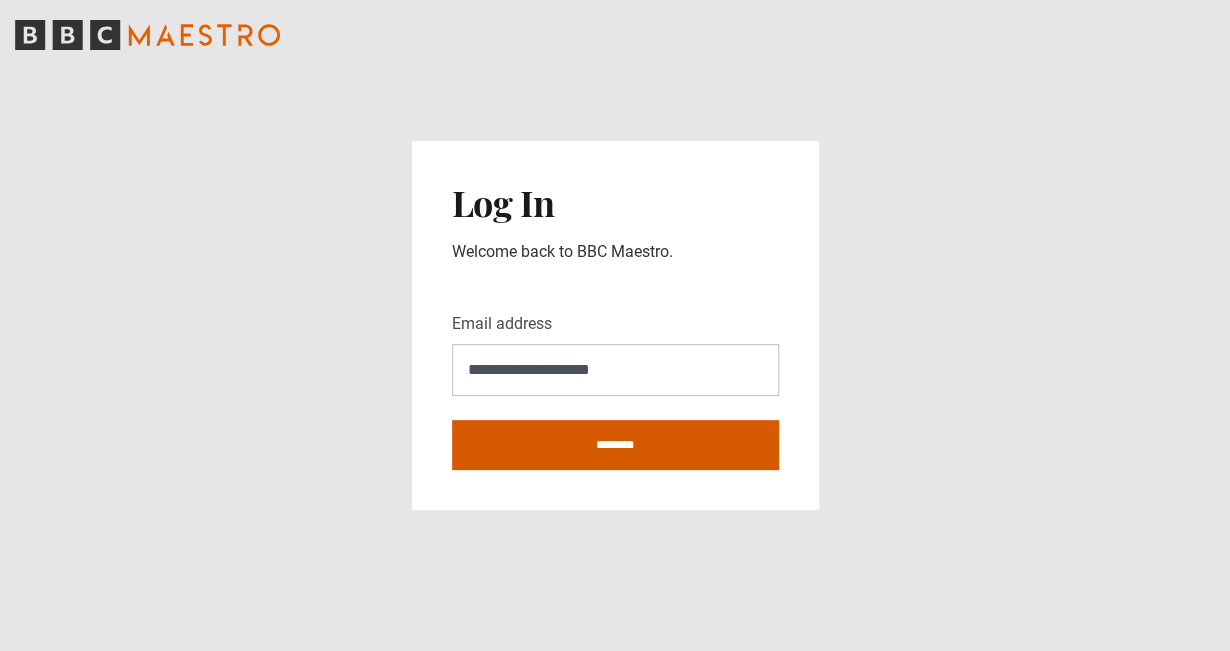 click on "********" at bounding box center (615, 445) 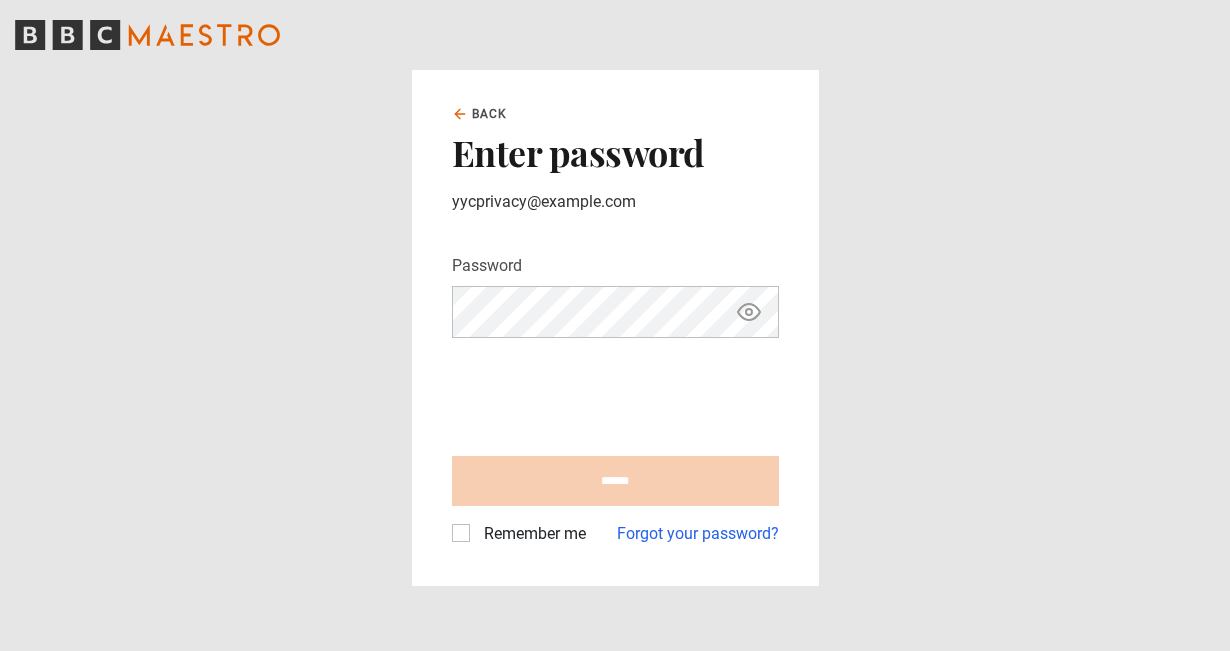 scroll, scrollTop: 0, scrollLeft: 0, axis: both 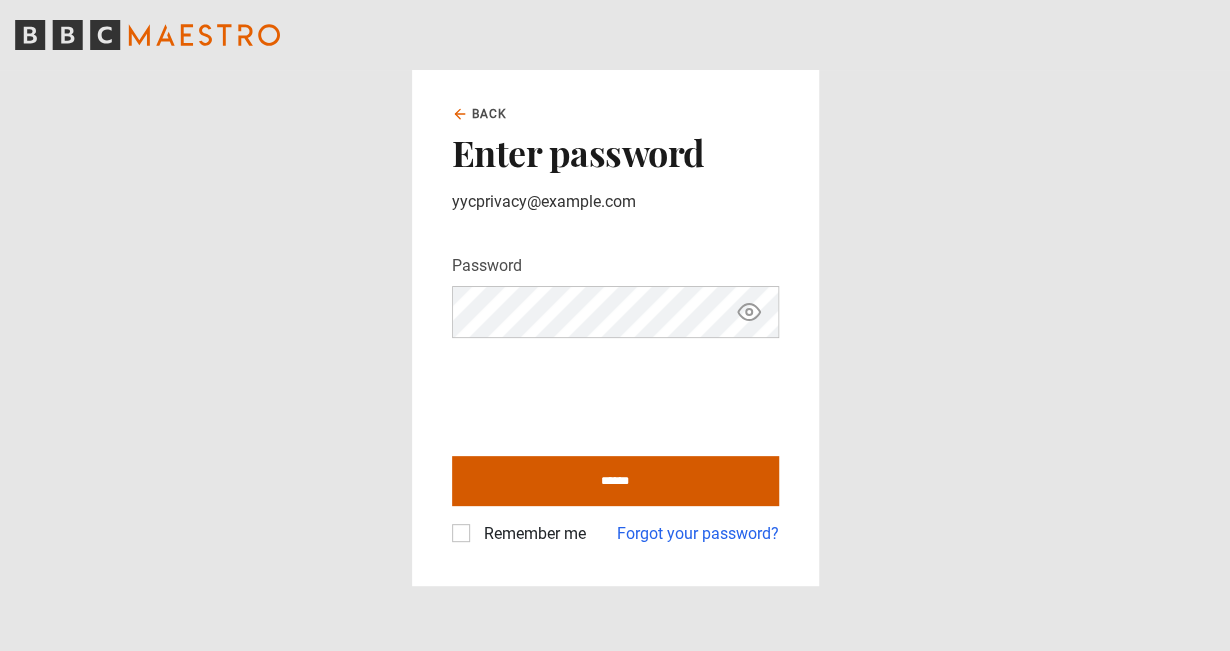 click on "******" at bounding box center (615, 481) 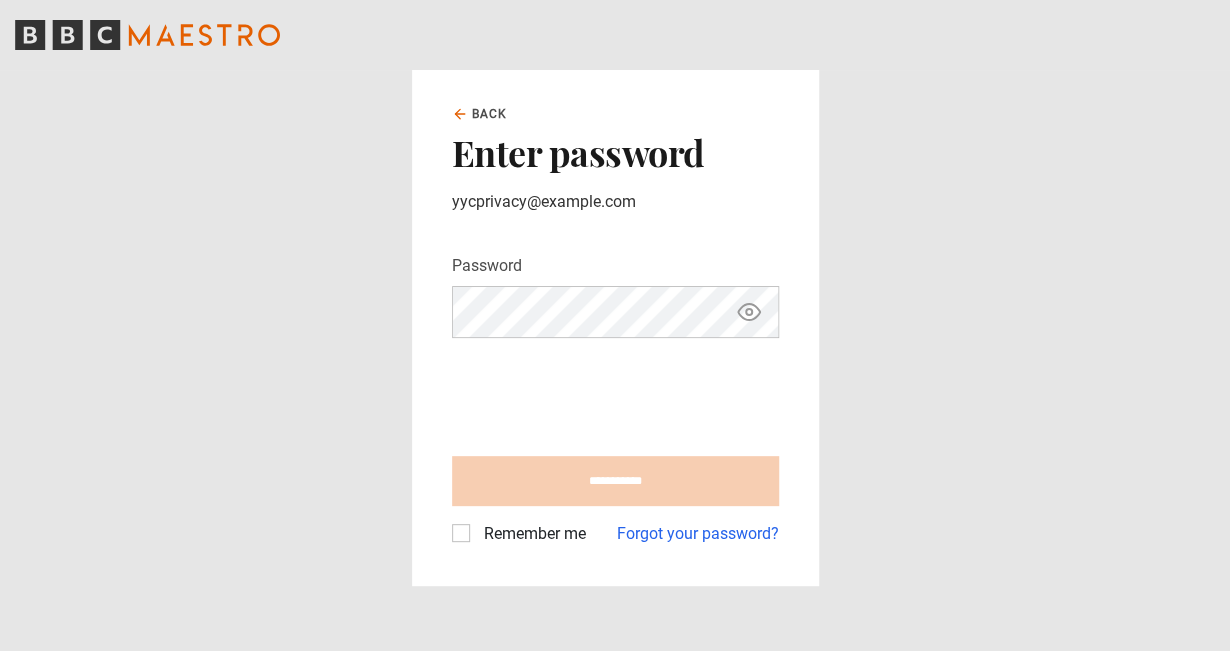 type on "**********" 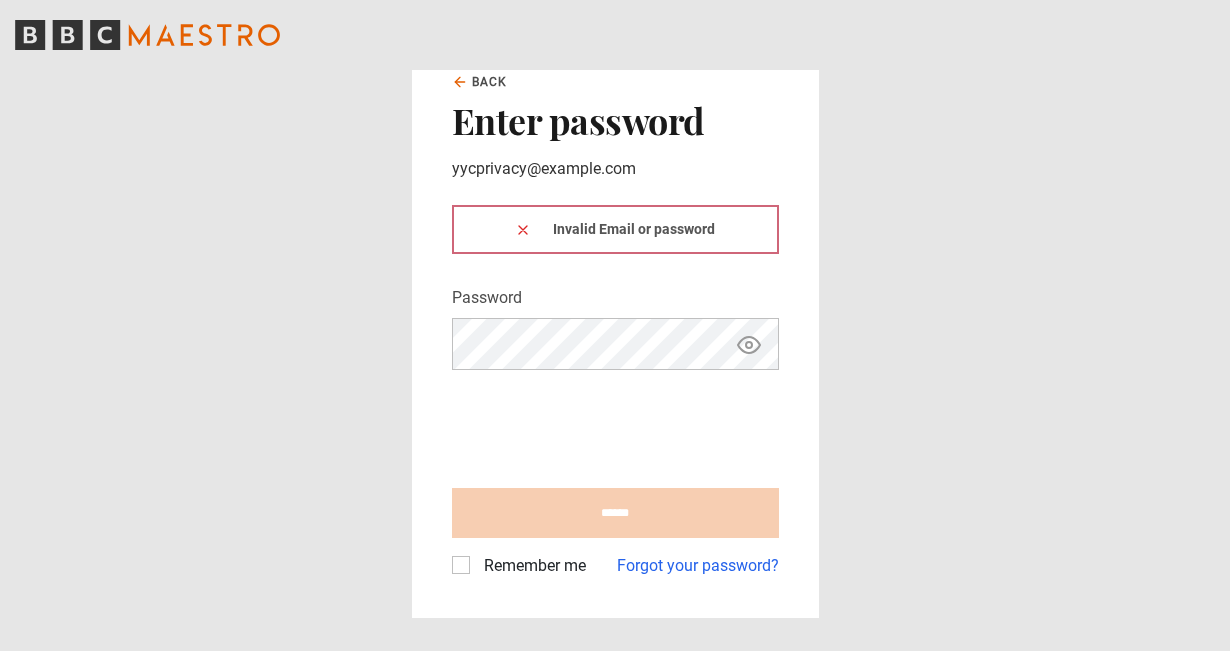 scroll, scrollTop: 0, scrollLeft: 0, axis: both 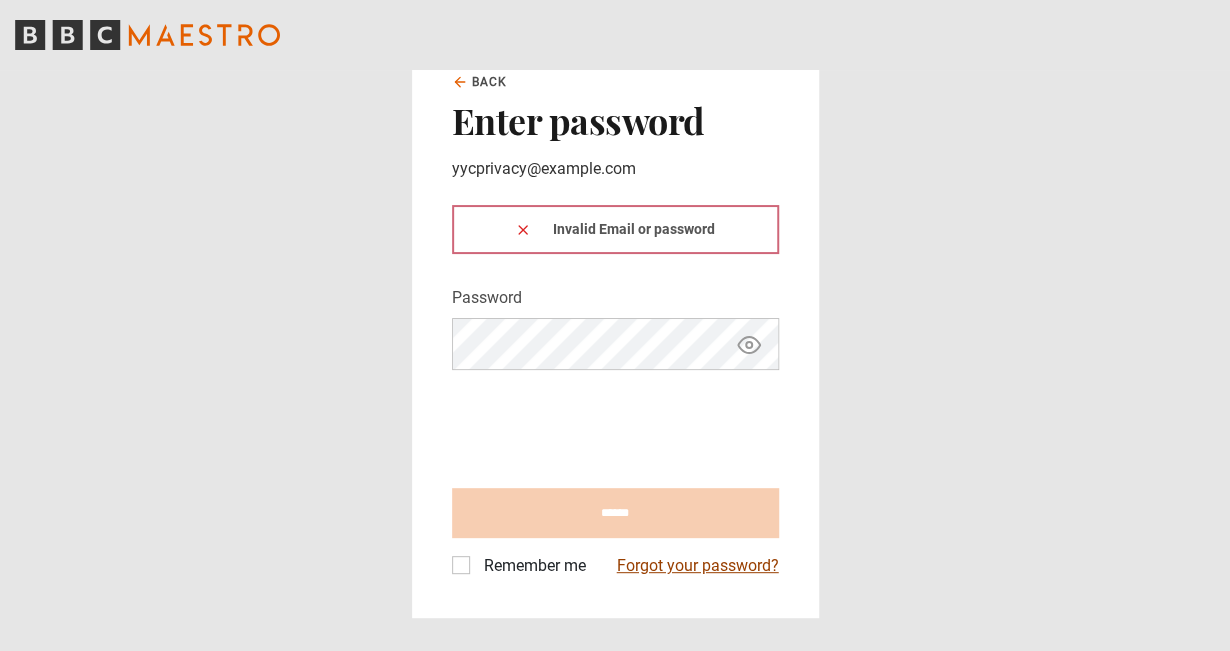 click on "Forgot your password?" at bounding box center [698, 566] 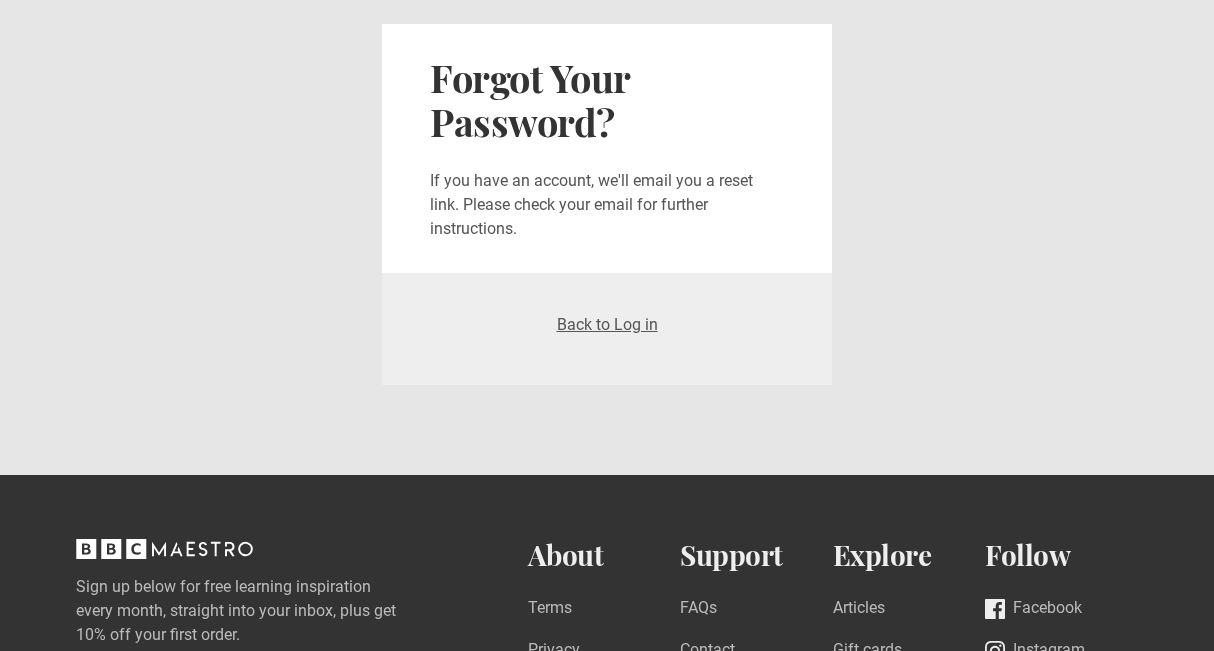 scroll, scrollTop: 0, scrollLeft: 0, axis: both 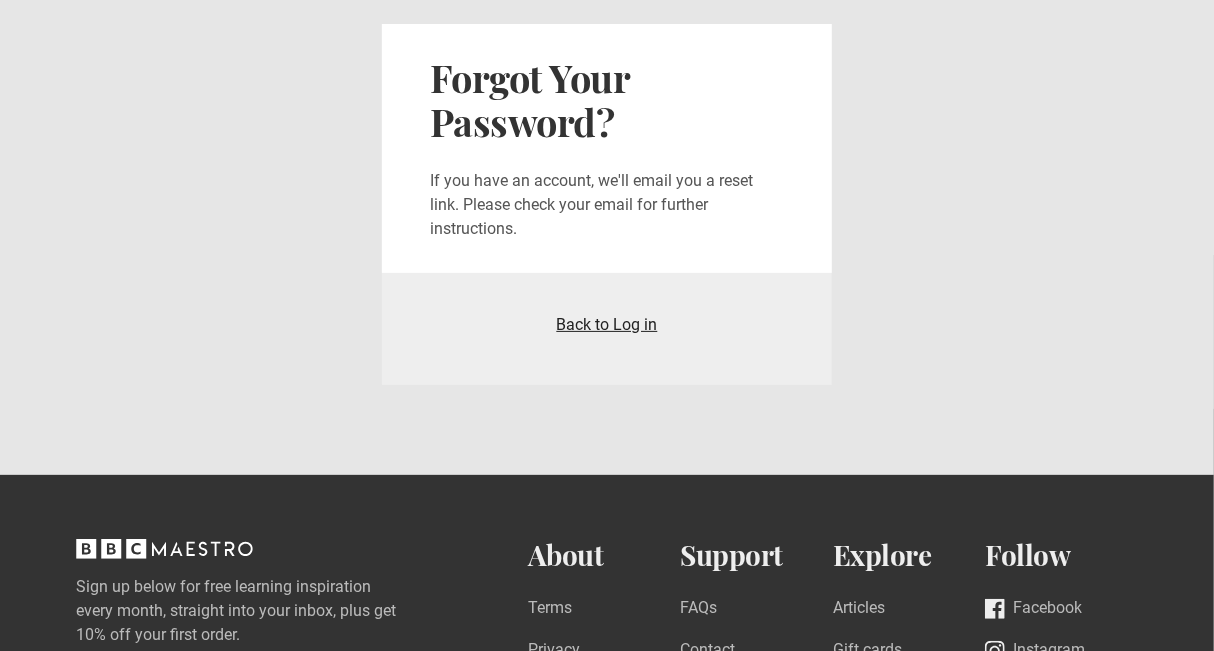click on "Back to Log in" at bounding box center (607, 324) 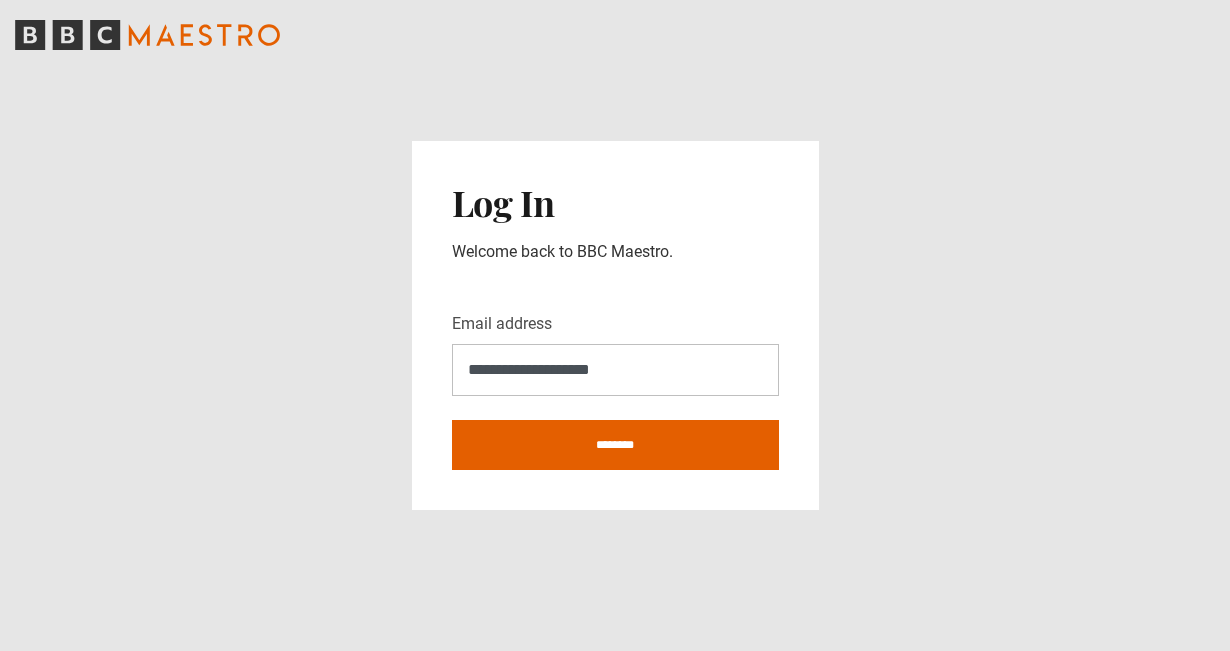 scroll, scrollTop: 0, scrollLeft: 0, axis: both 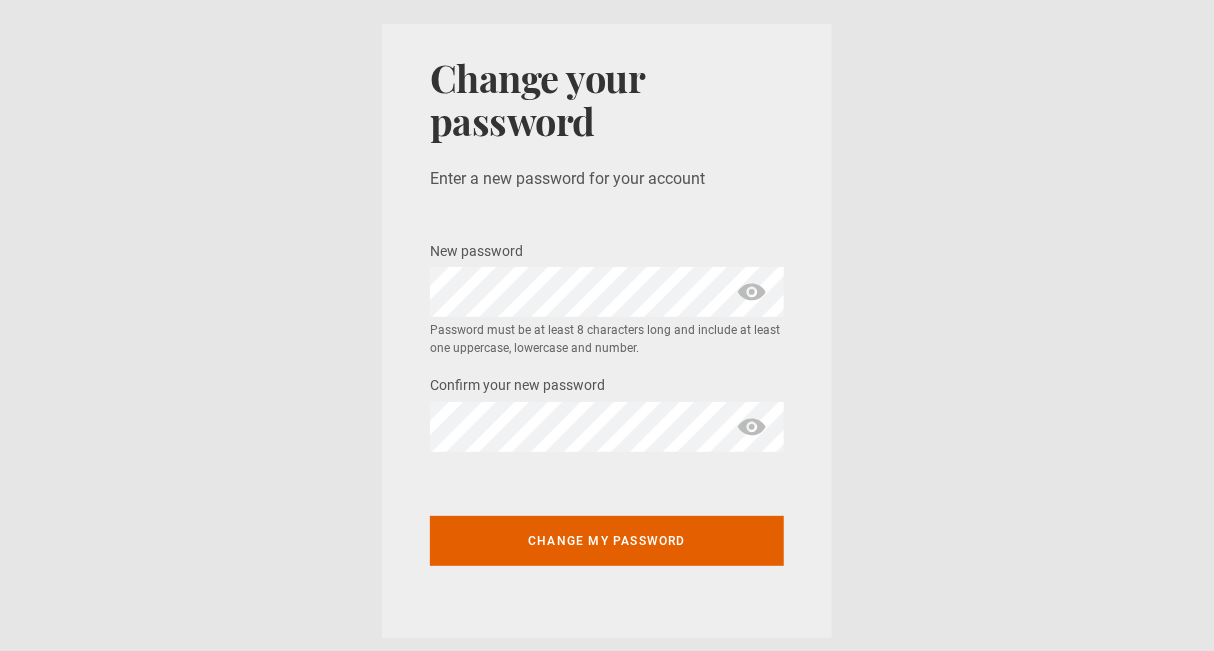click at bounding box center (752, 292) 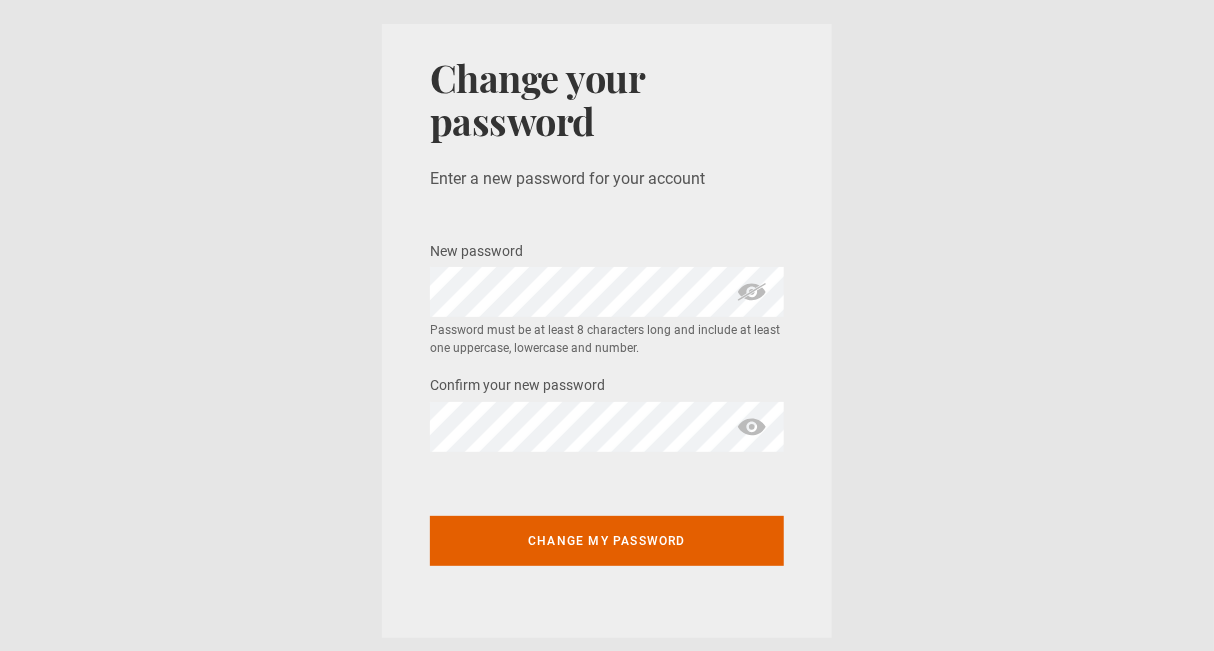 click at bounding box center (752, 427) 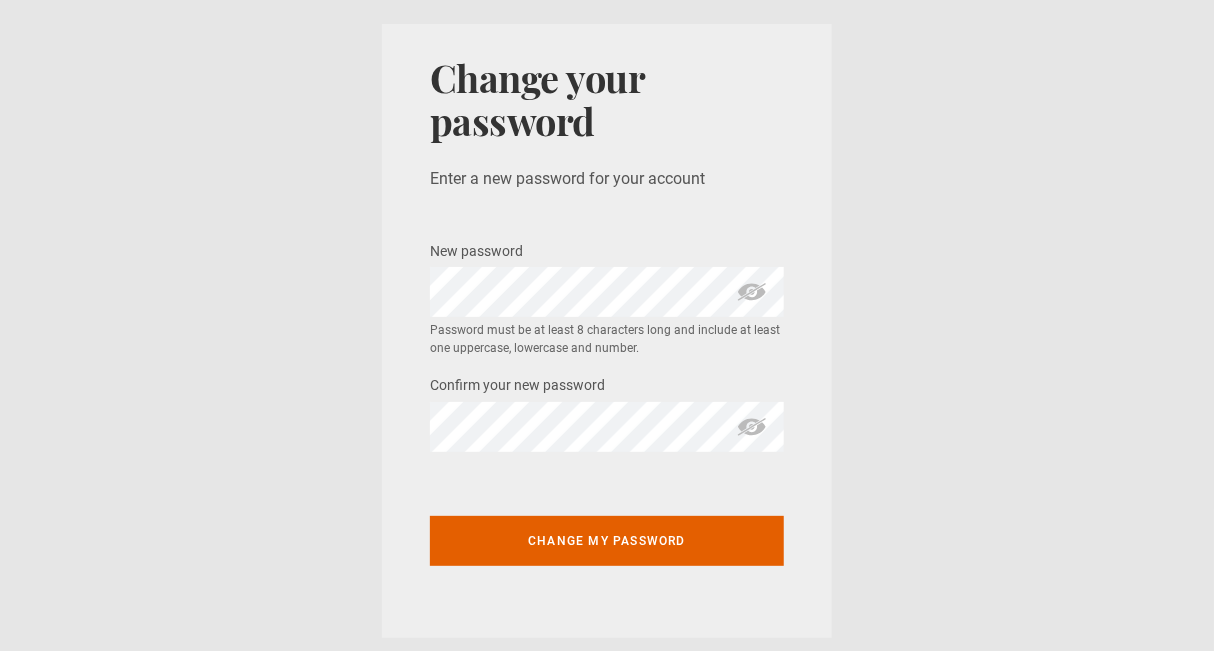 click at bounding box center (752, 427) 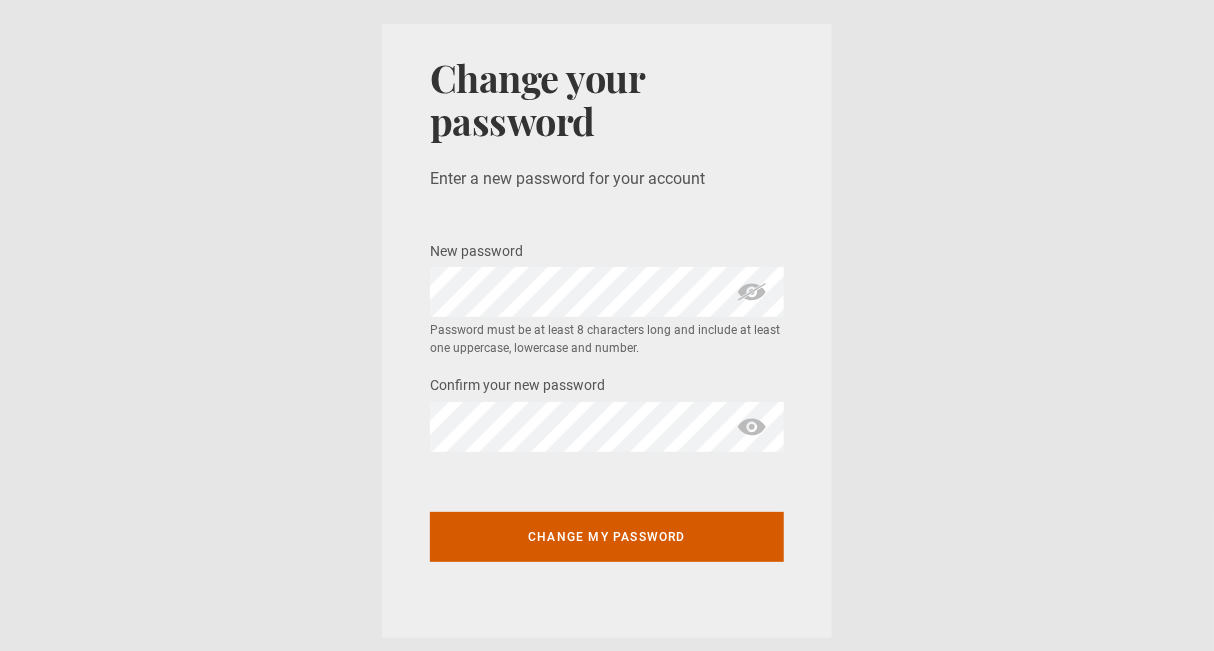 click on "Change my password" at bounding box center (607, 537) 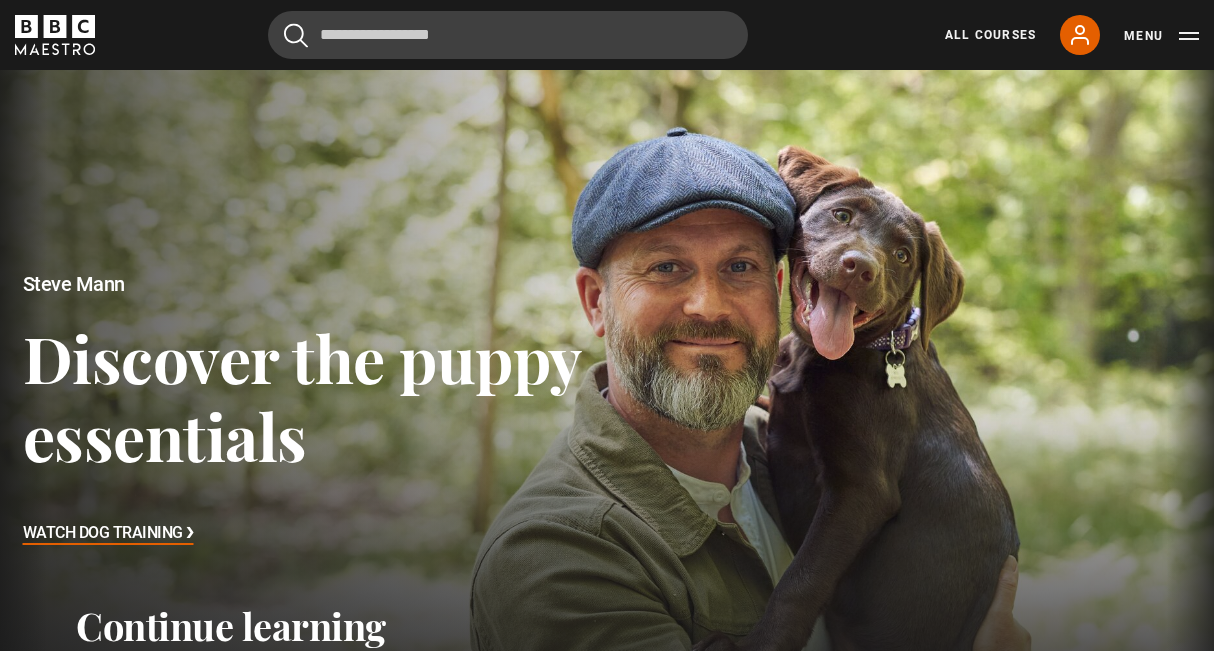 scroll, scrollTop: 0, scrollLeft: 0, axis: both 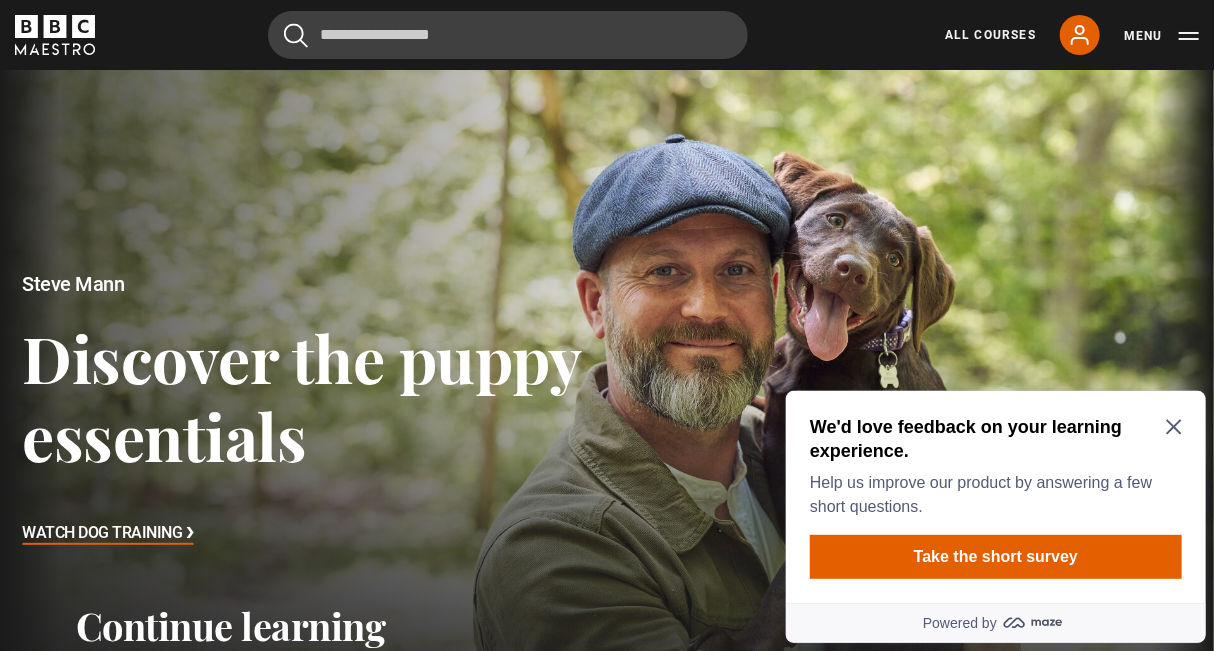 click 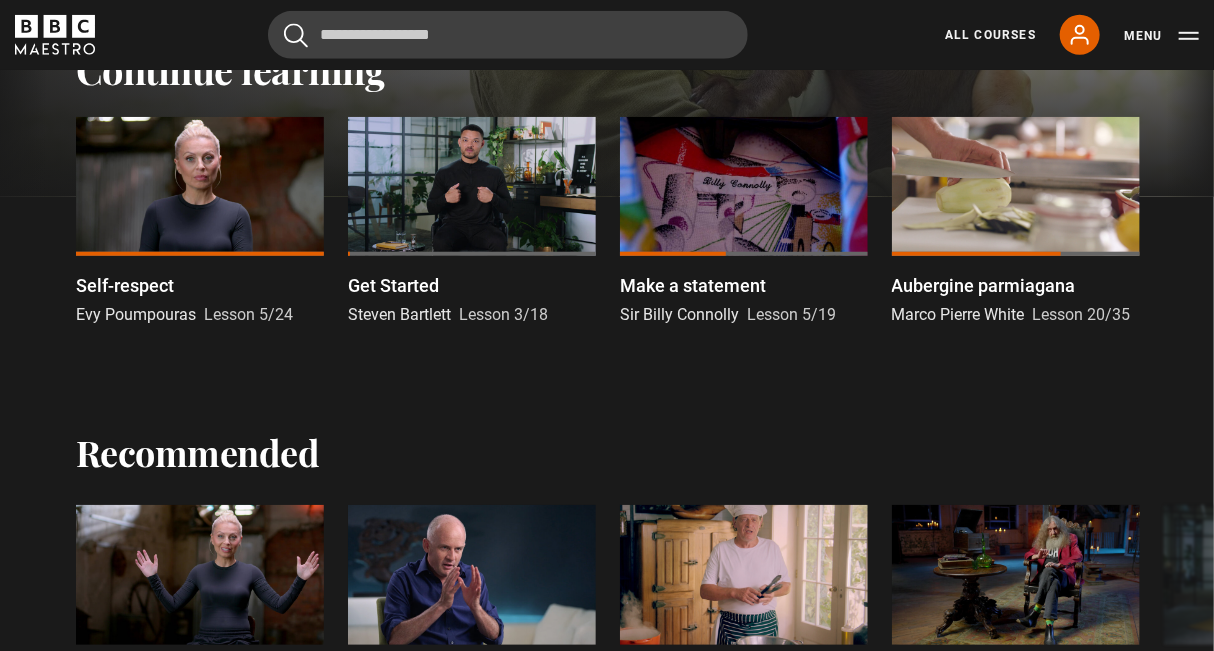 scroll, scrollTop: 538, scrollLeft: 0, axis: vertical 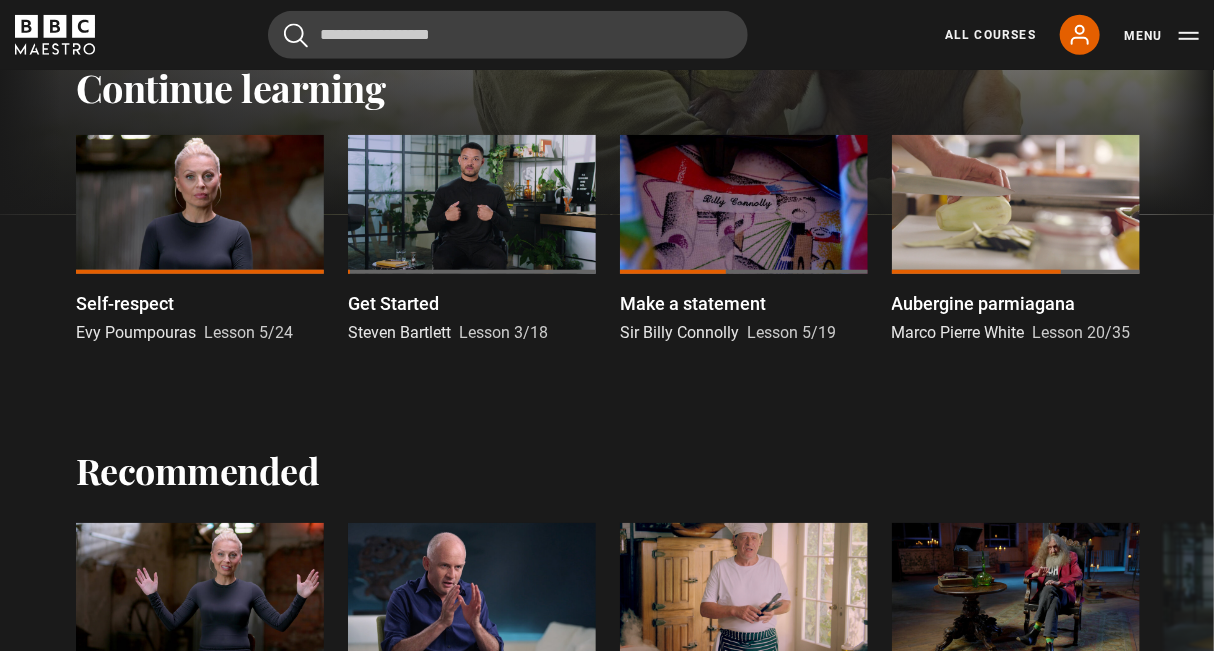 click at bounding box center [200, 204] 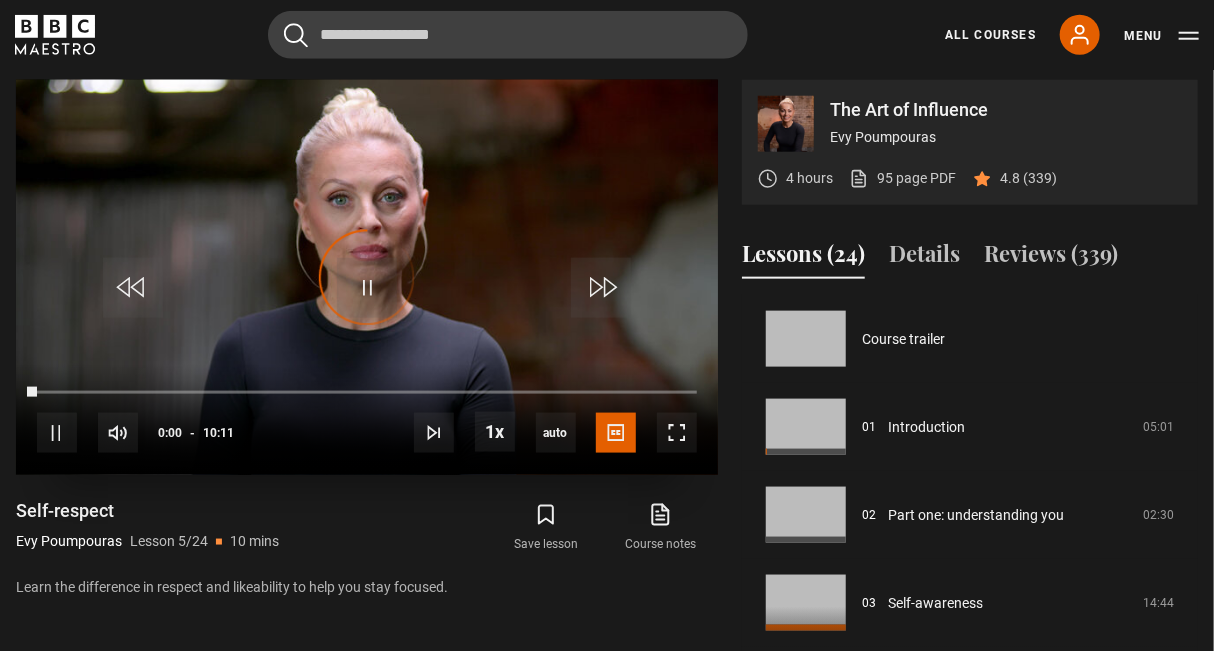 scroll, scrollTop: 828, scrollLeft: 0, axis: vertical 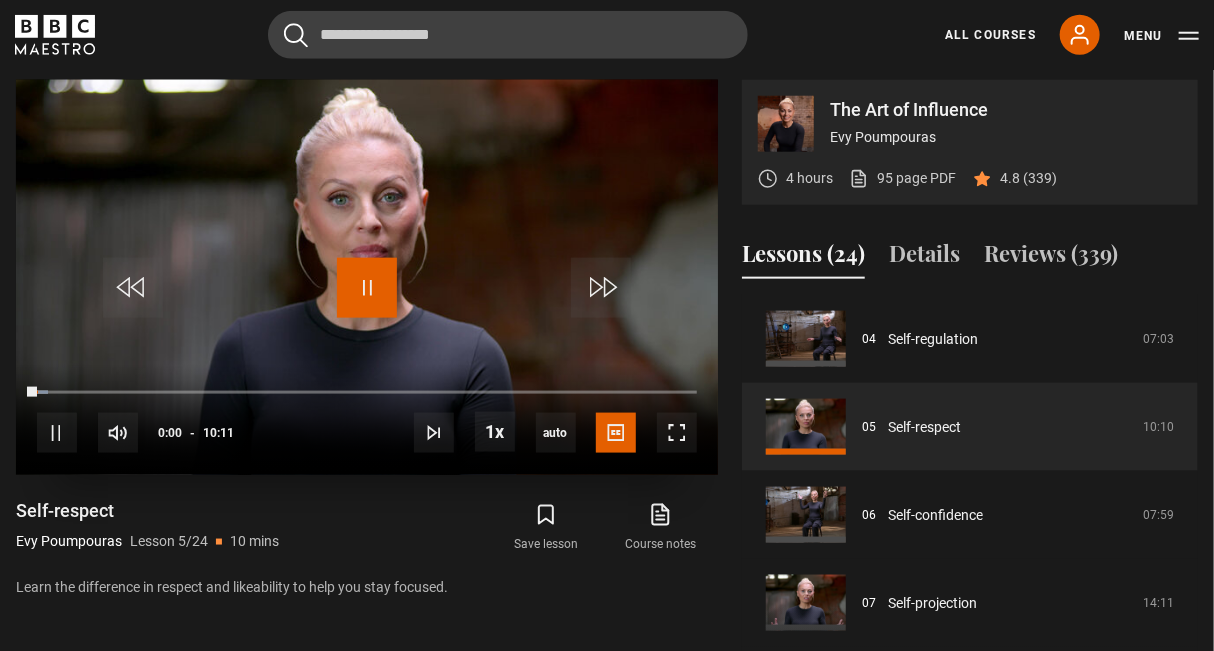 click at bounding box center (367, 288) 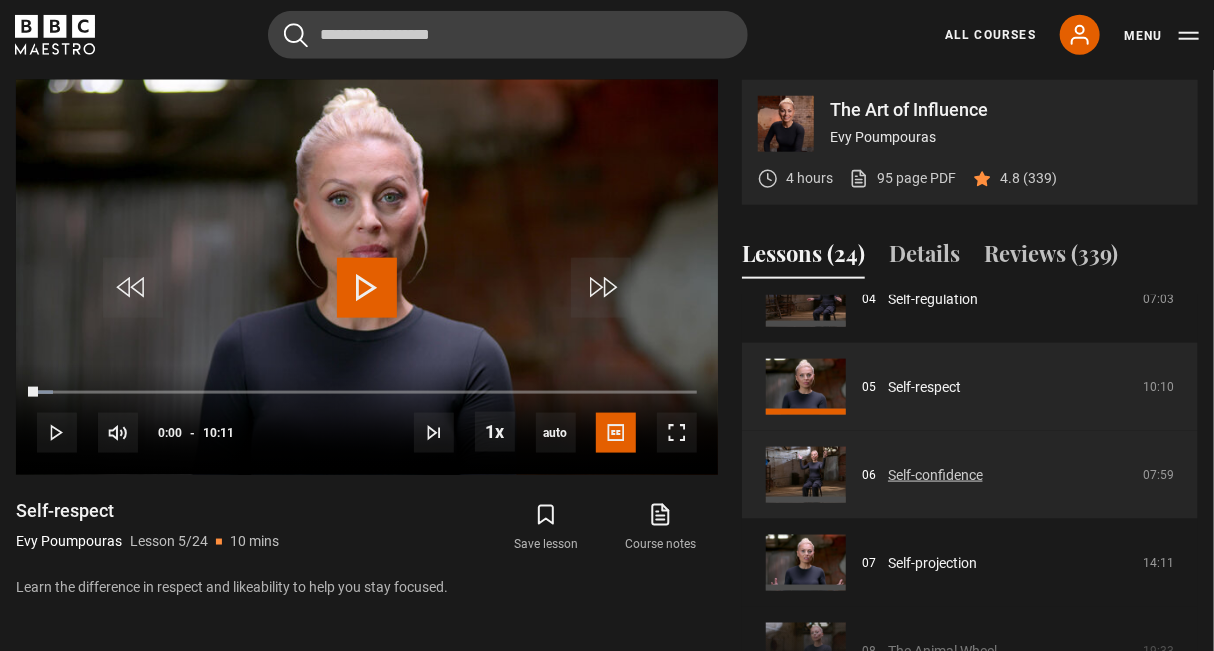 scroll, scrollTop: 396, scrollLeft: 0, axis: vertical 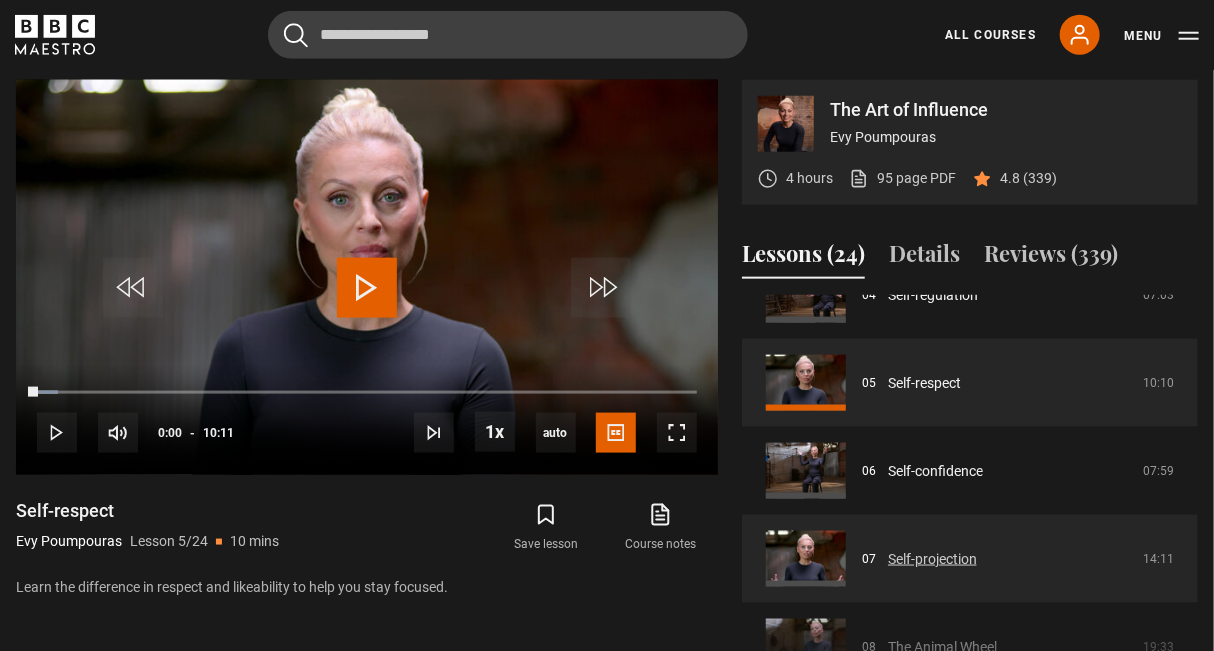 click on "Self-projection" at bounding box center [932, 559] 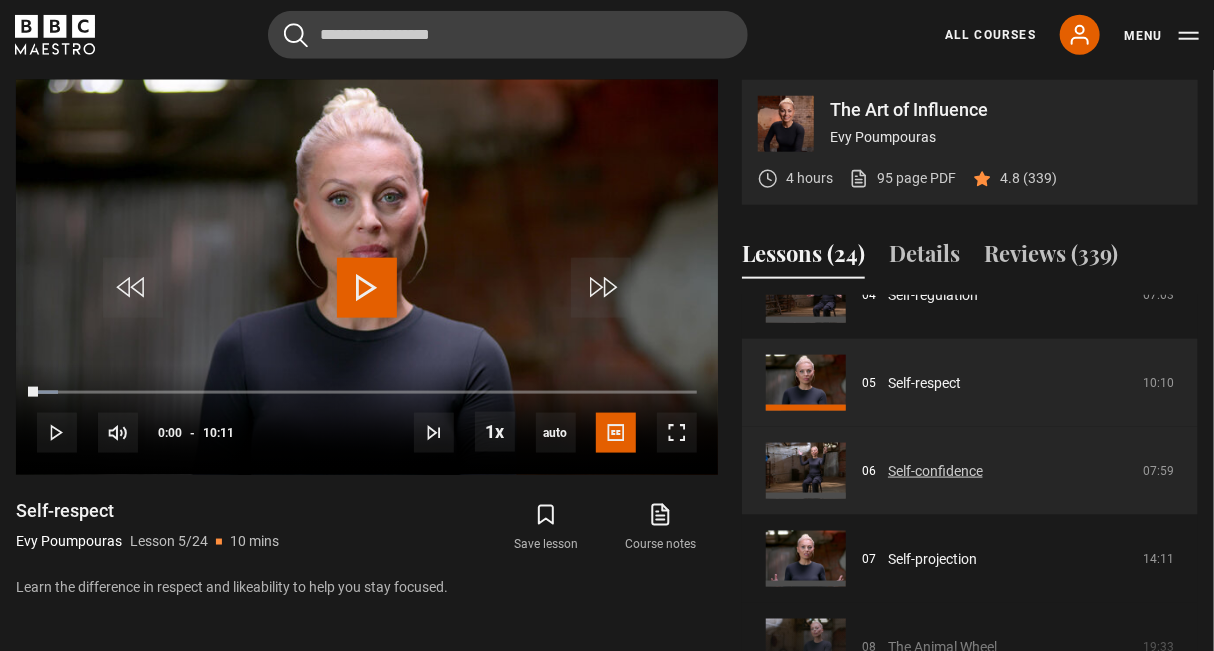 click on "Self-confidence" at bounding box center (935, 471) 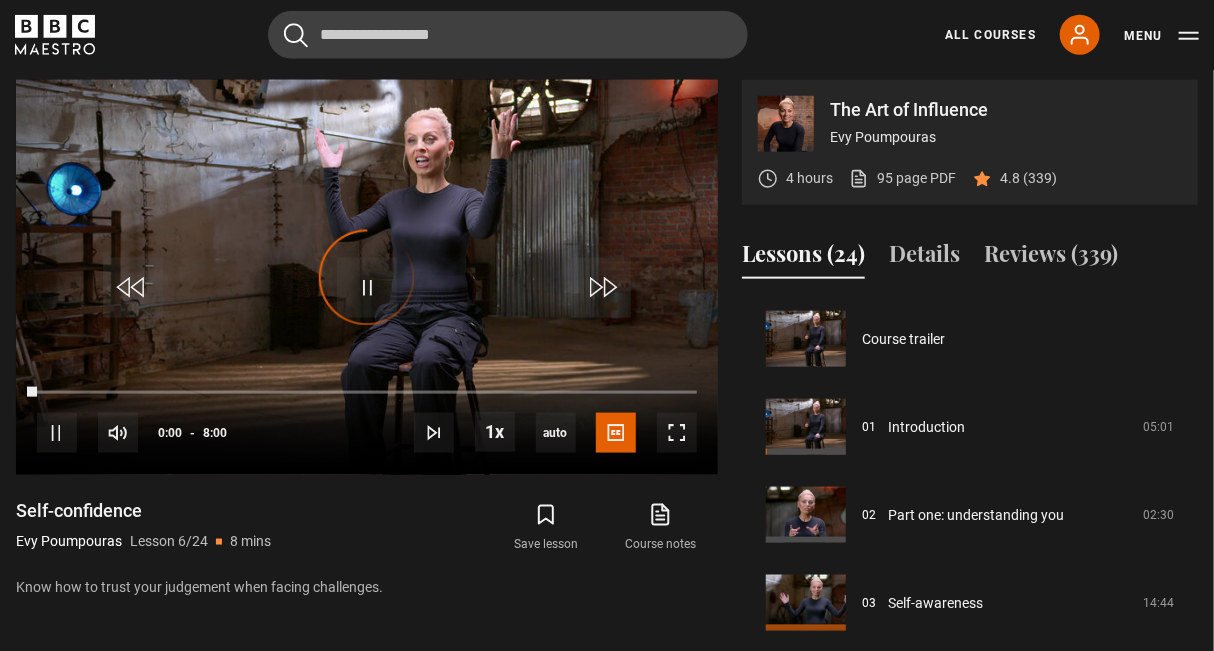 scroll, scrollTop: 828, scrollLeft: 0, axis: vertical 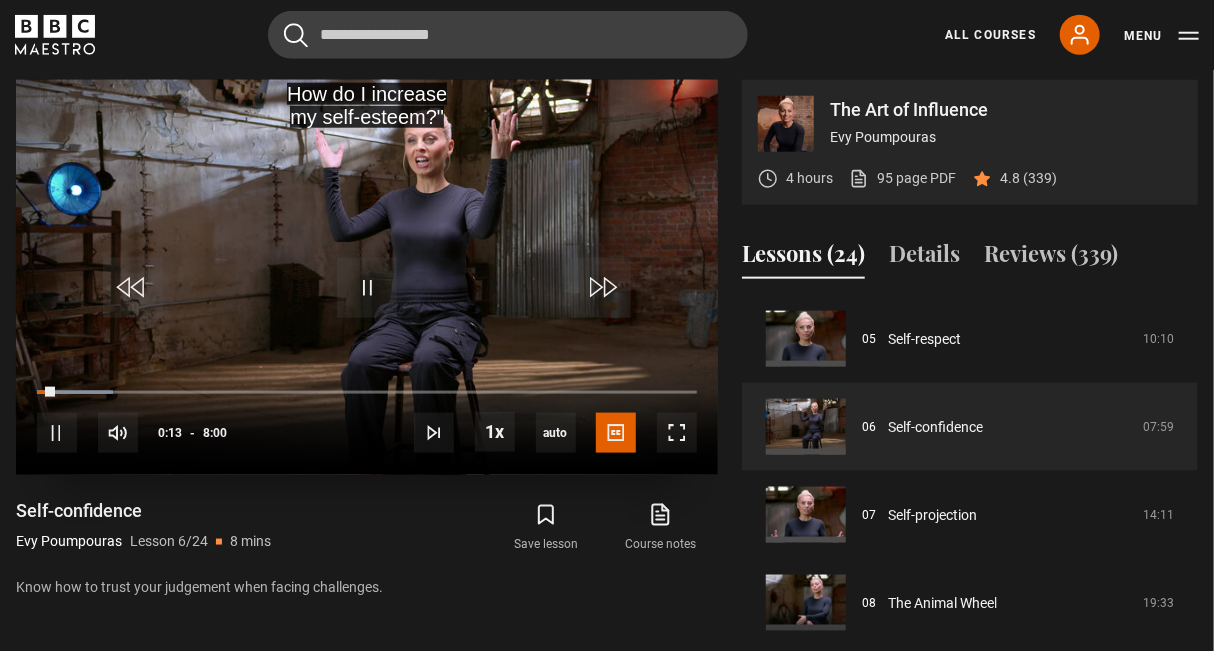 click at bounding box center (367, 277) 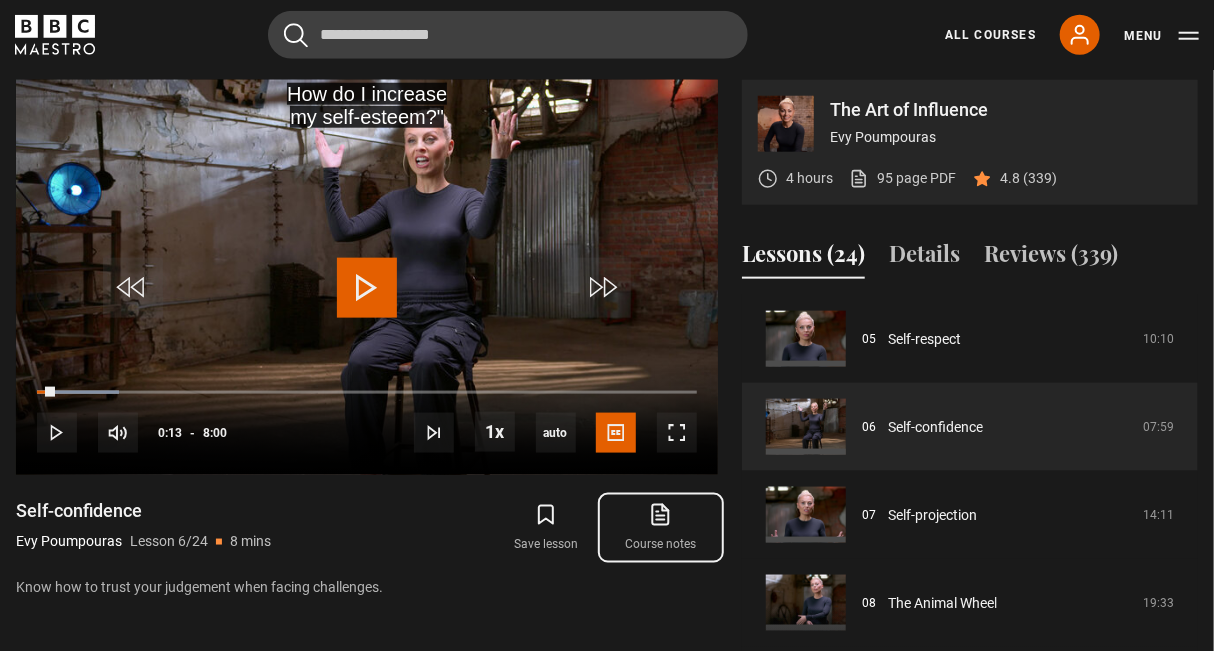 click on "Course notes
opens in new tab" at bounding box center (661, 528) 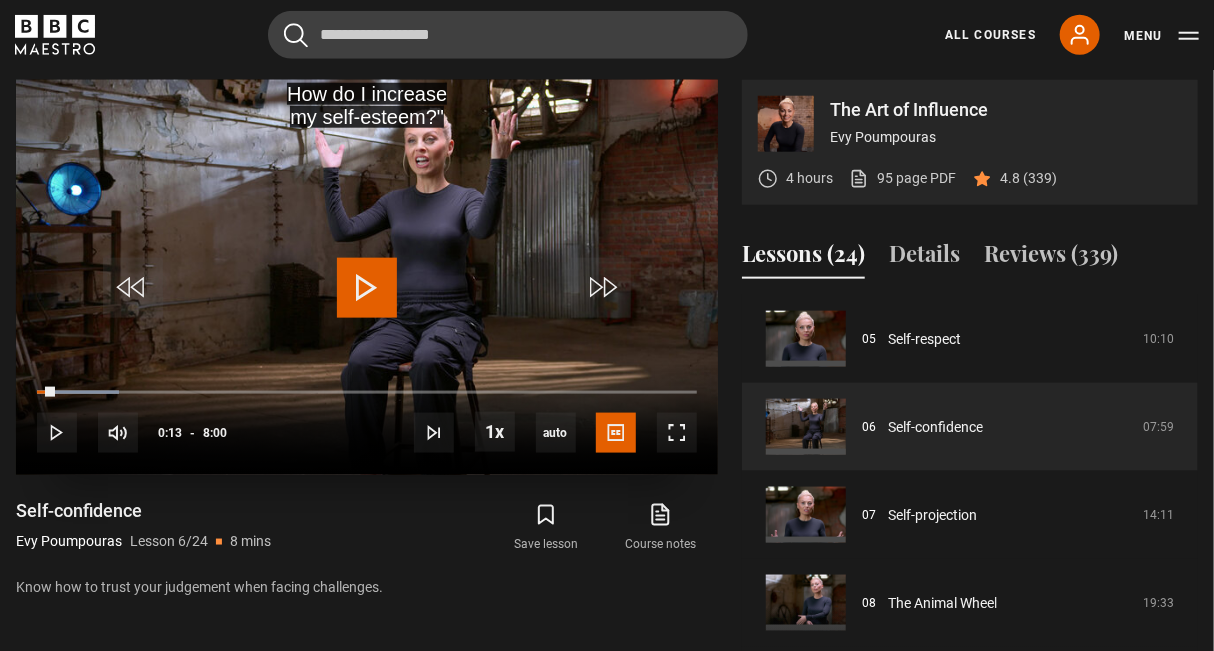 click at bounding box center (367, 288) 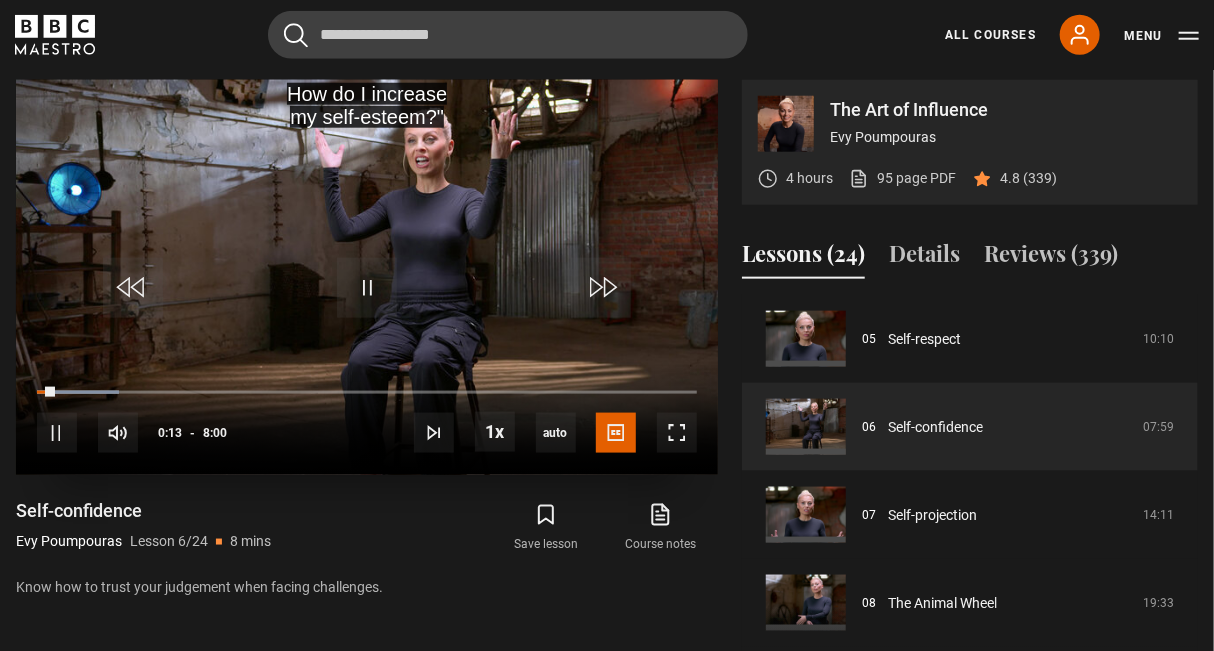 click at bounding box center [367, 277] 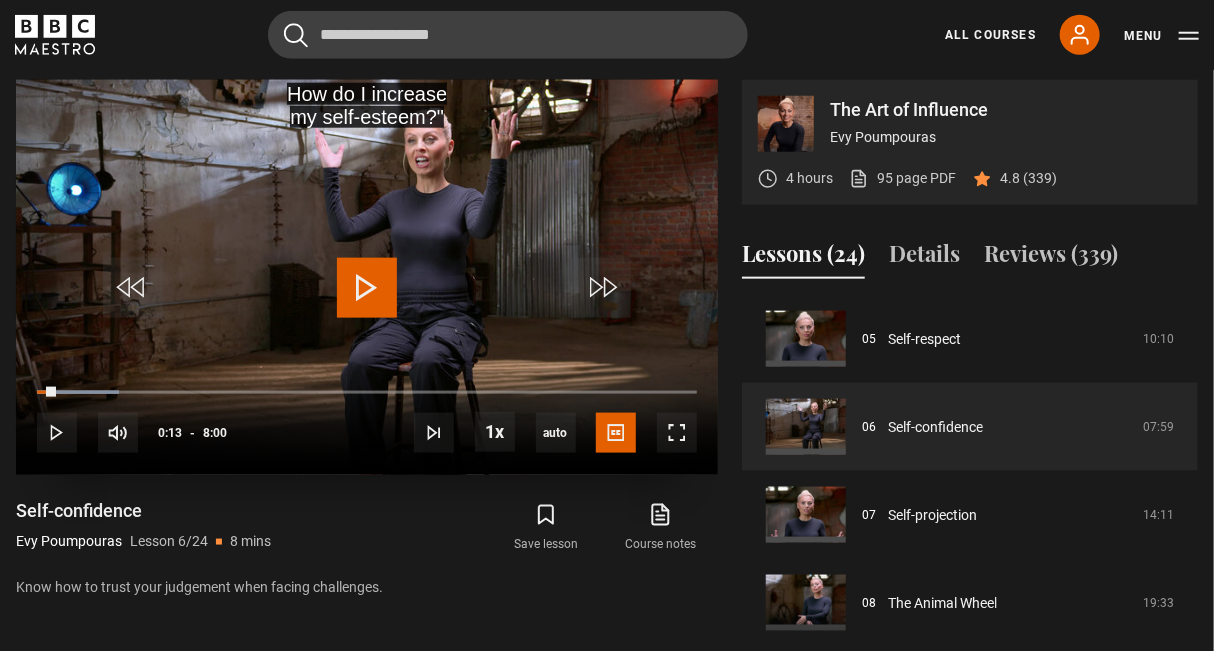 click at bounding box center [367, 288] 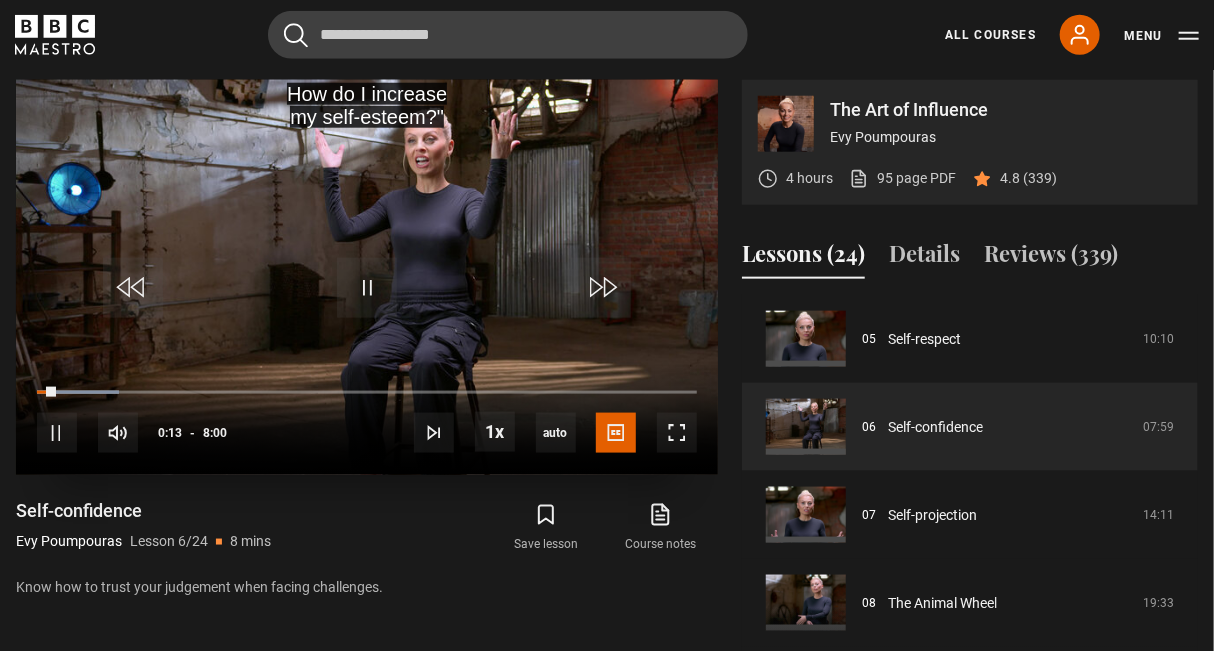 click at bounding box center [367, 277] 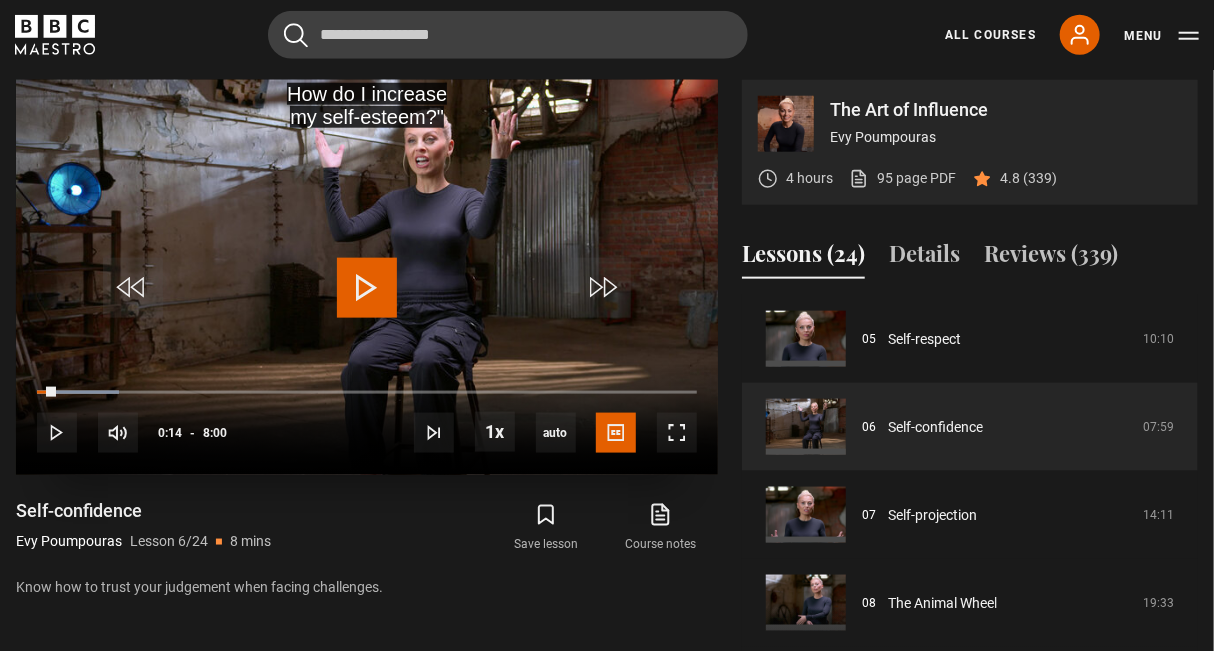 click at bounding box center [367, 277] 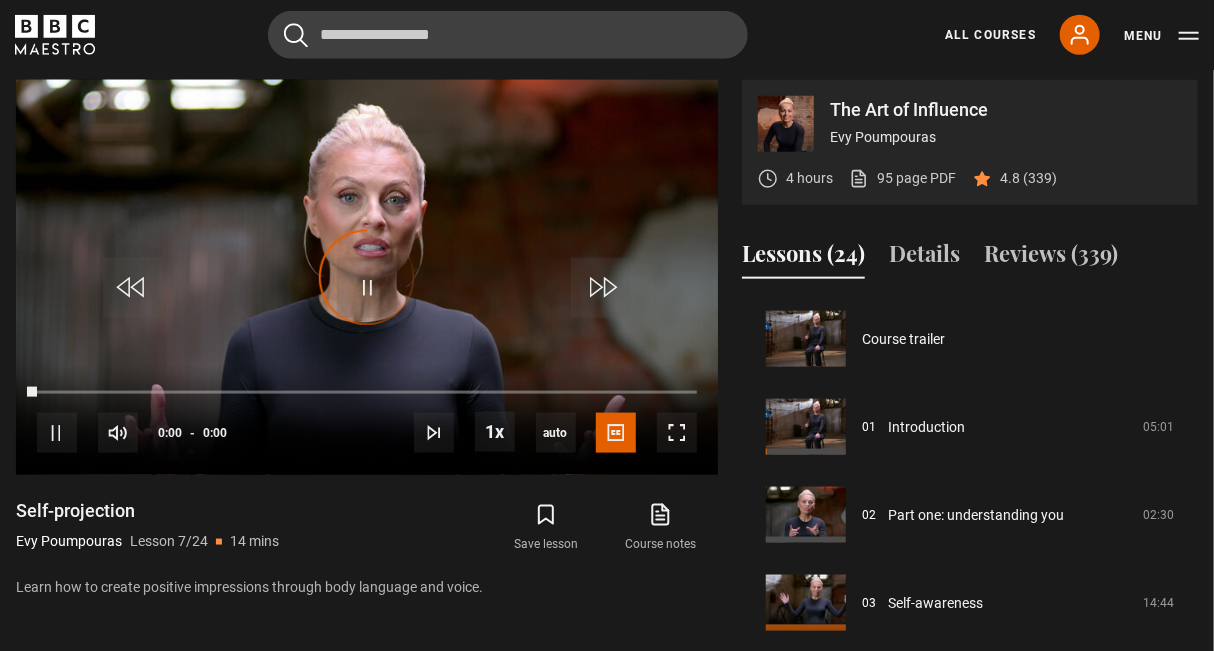 scroll, scrollTop: 528, scrollLeft: 0, axis: vertical 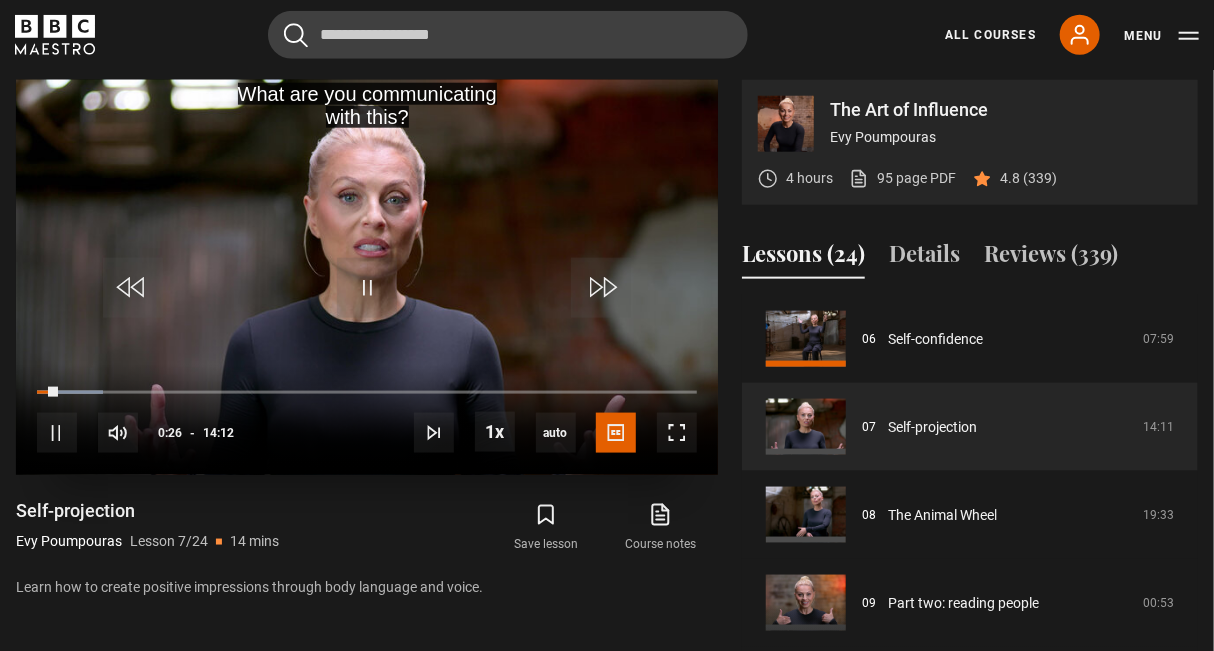click on "10s Skip Back 10 seconds Pause 10s Skip Forward 10 seconds Loaded :  9.99% 00:27 Pause Mute Current Time  0:26 - Duration  14:12
[FIRST] [LAST]
Lesson 7
Self-projection
1x Playback Rate 2x 1.5x 1x , selected 0.5x auto Quality 360p 720p 1080p 2160p Auto , selected Captions captions off English  Captions , selected" at bounding box center (367, 419) 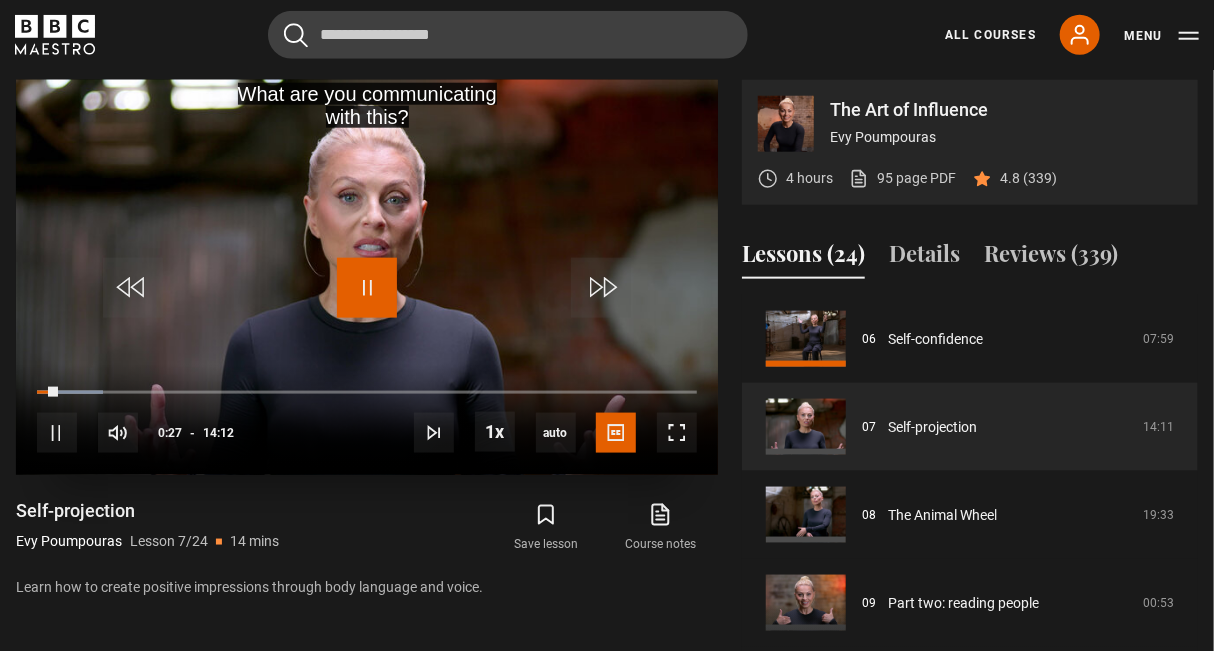 click at bounding box center [367, 288] 